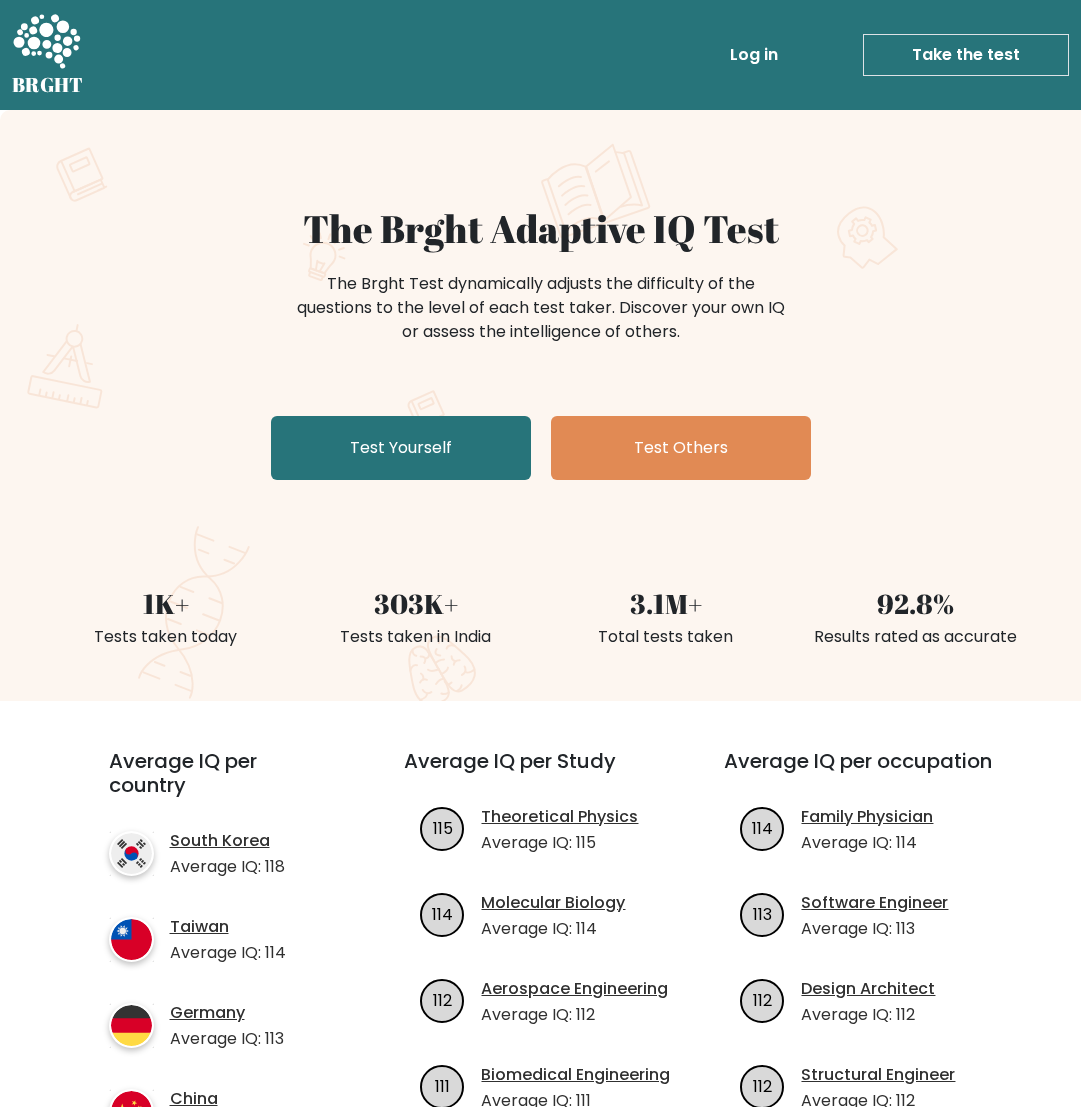 scroll, scrollTop: 0, scrollLeft: 0, axis: both 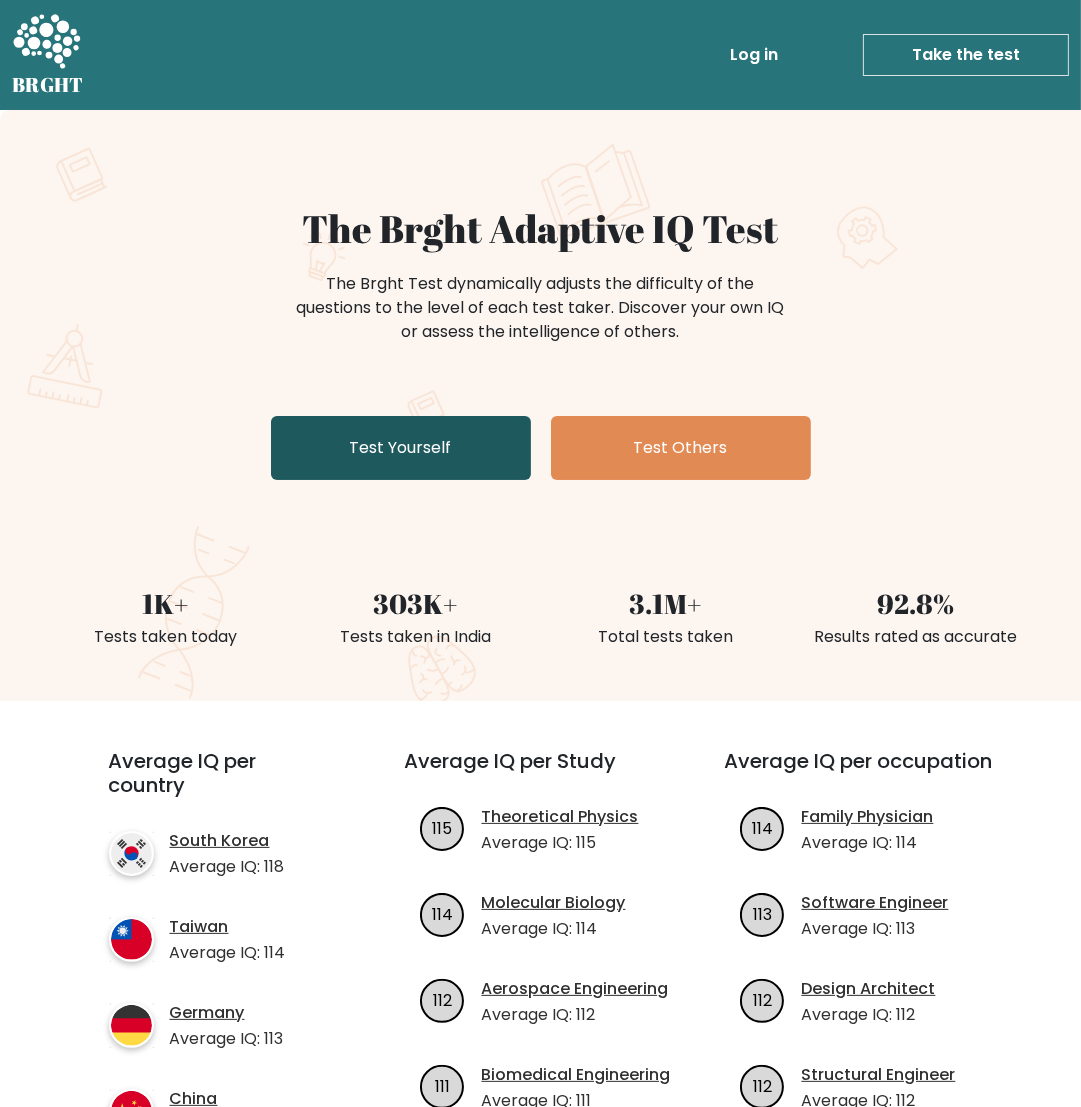 click on "Test Yourself" at bounding box center [401, 448] 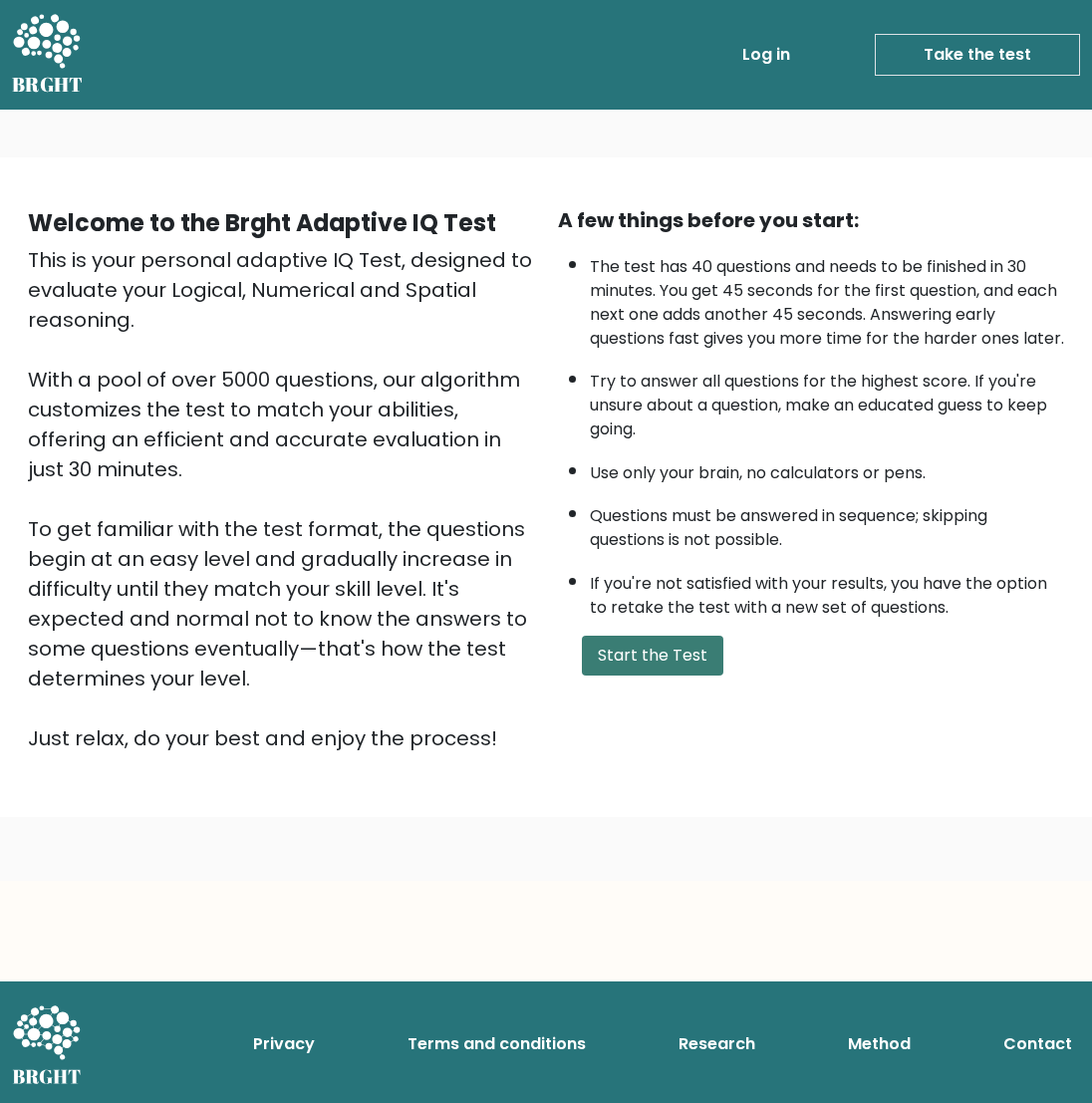 scroll, scrollTop: 0, scrollLeft: 0, axis: both 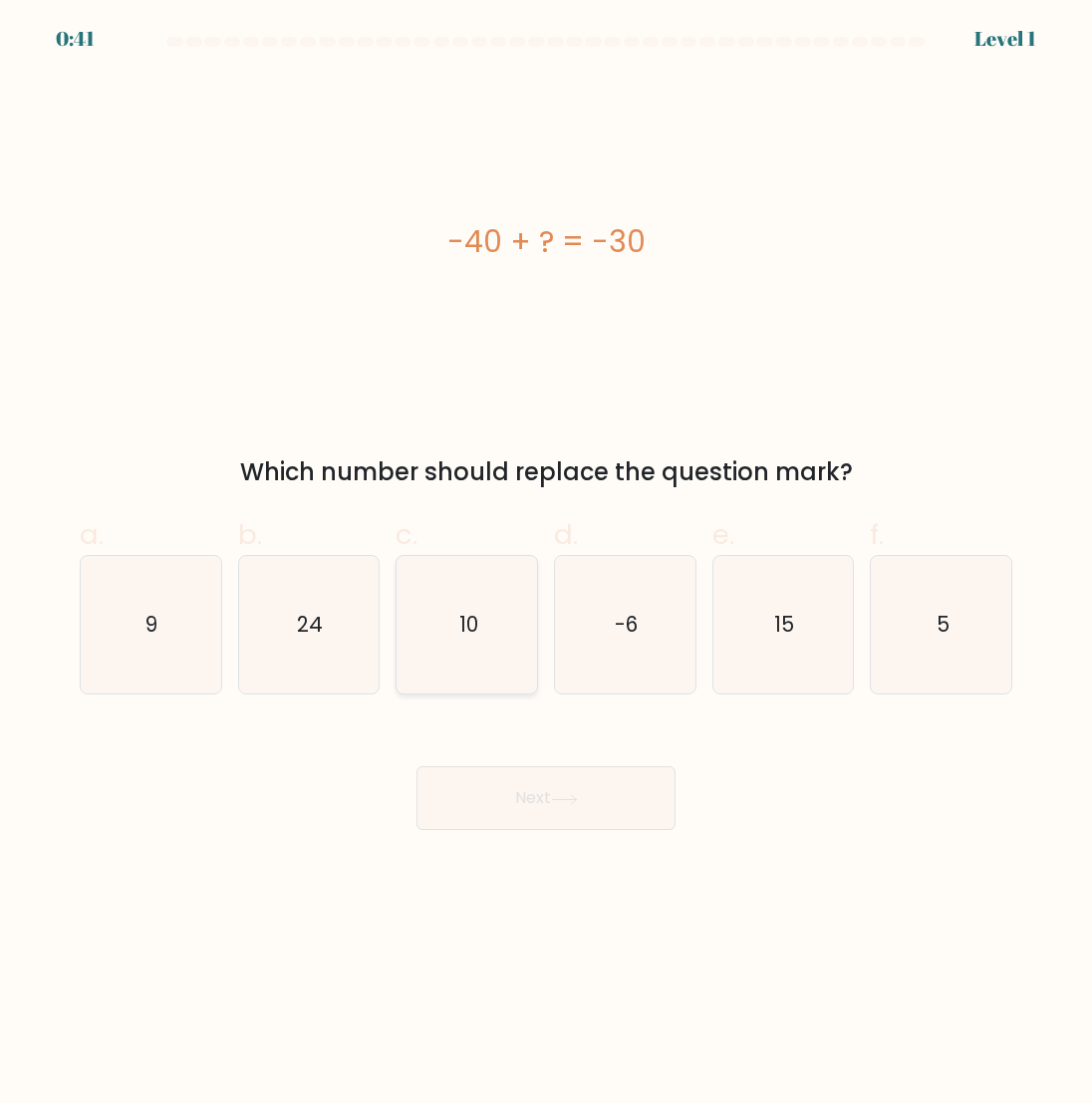 click on "10" 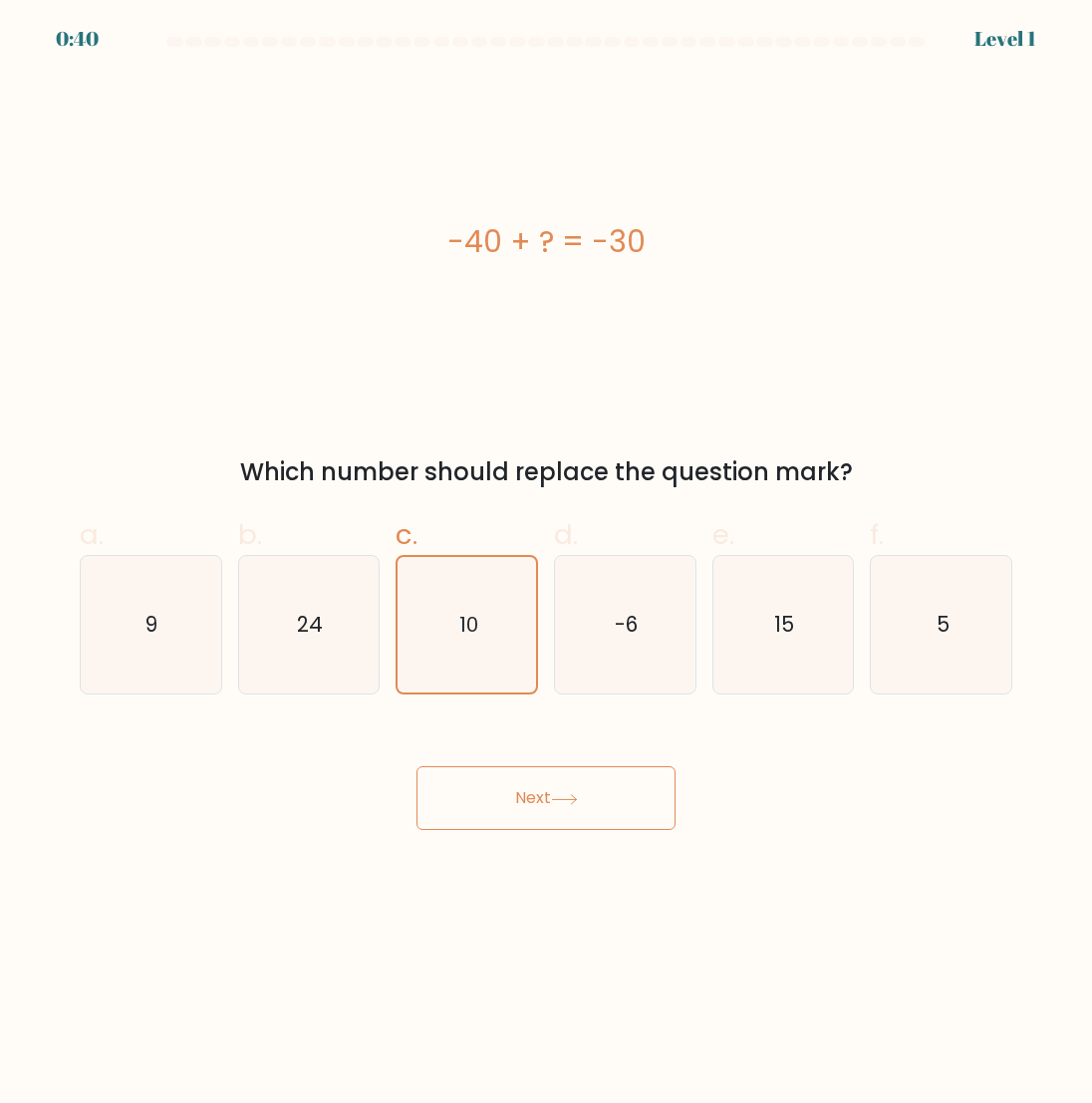 click on "Next" at bounding box center [546, 798] 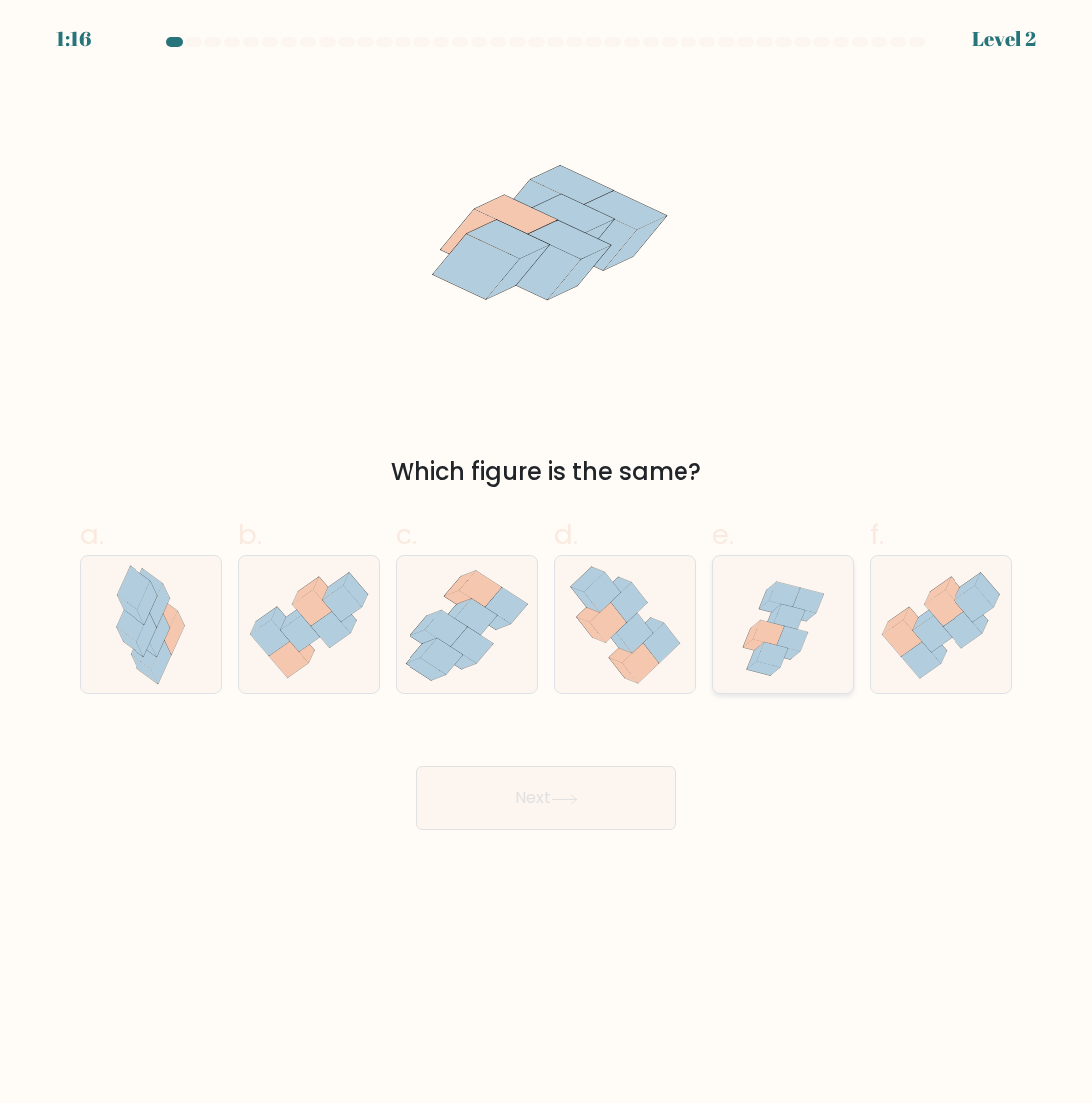 click 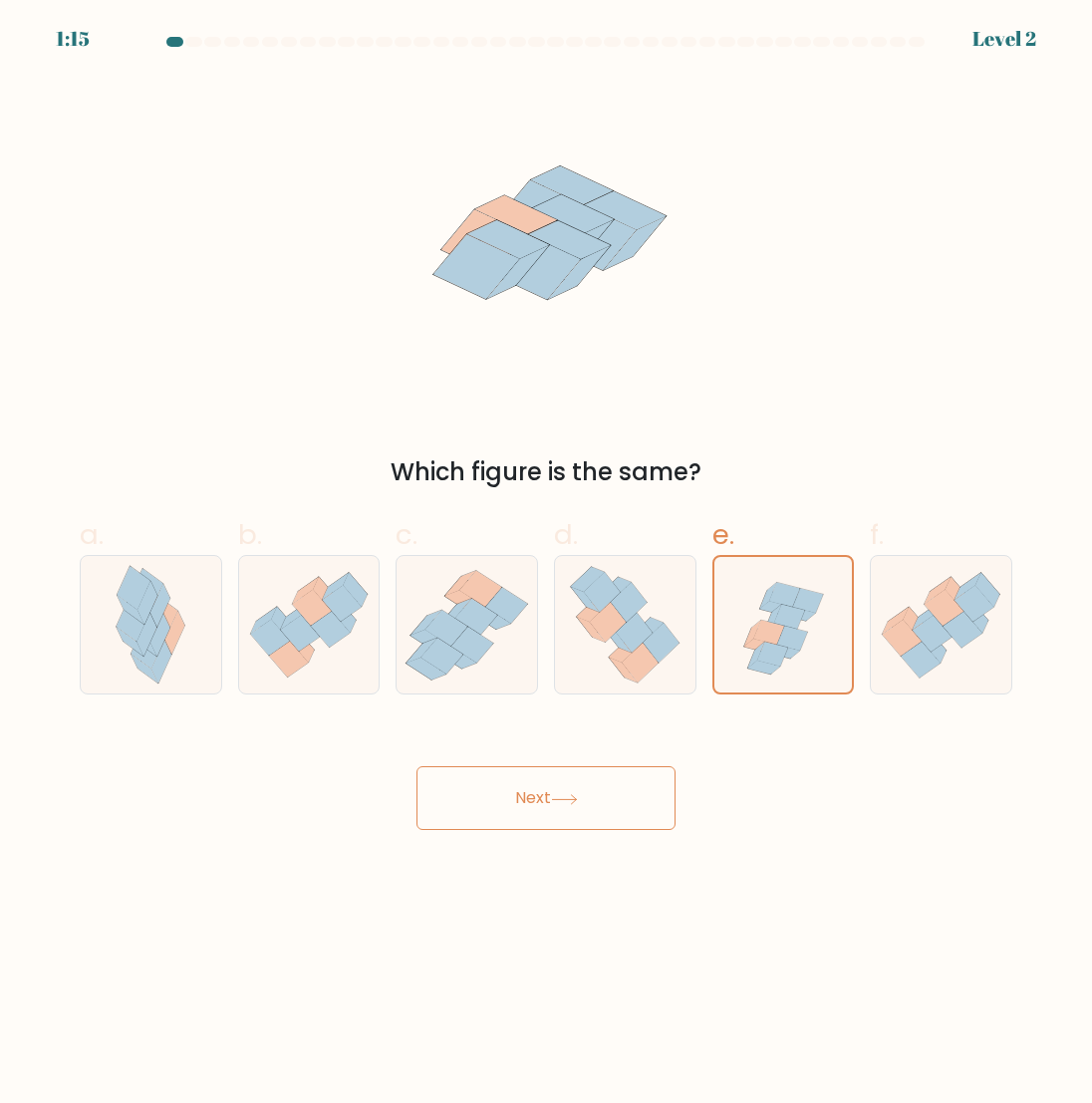click on "Next" at bounding box center [546, 798] 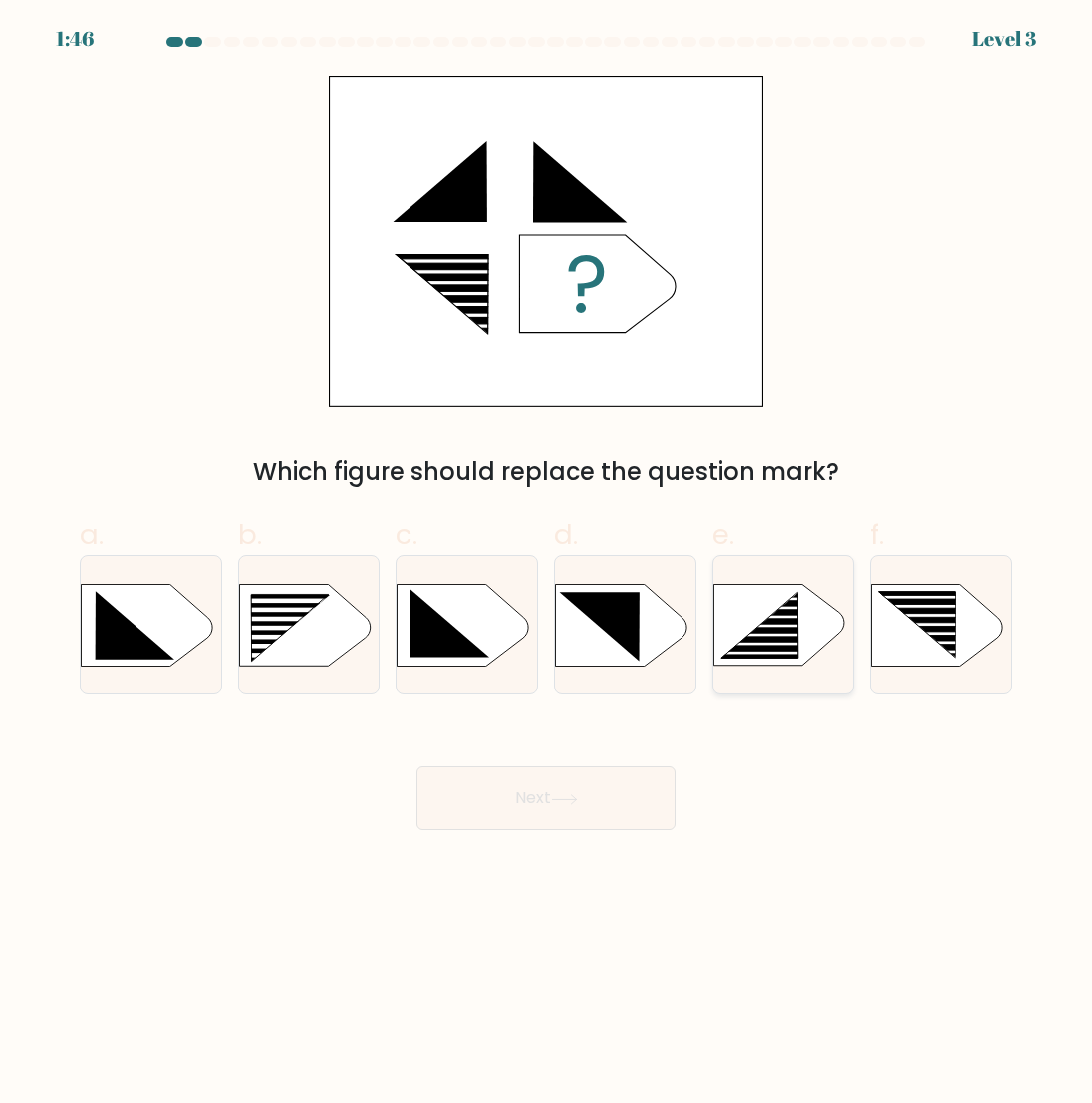 click 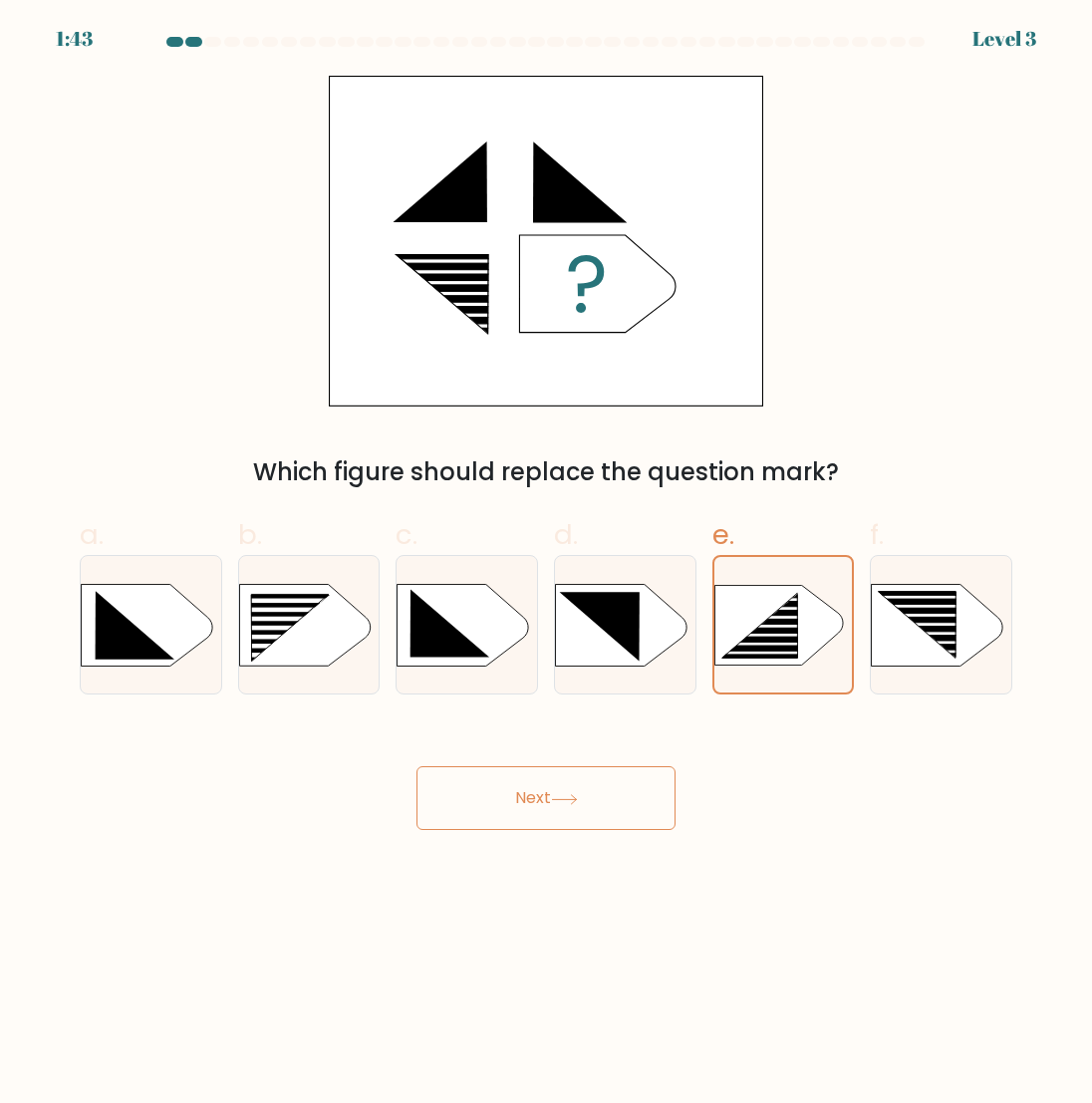 click on "Next" at bounding box center [546, 798] 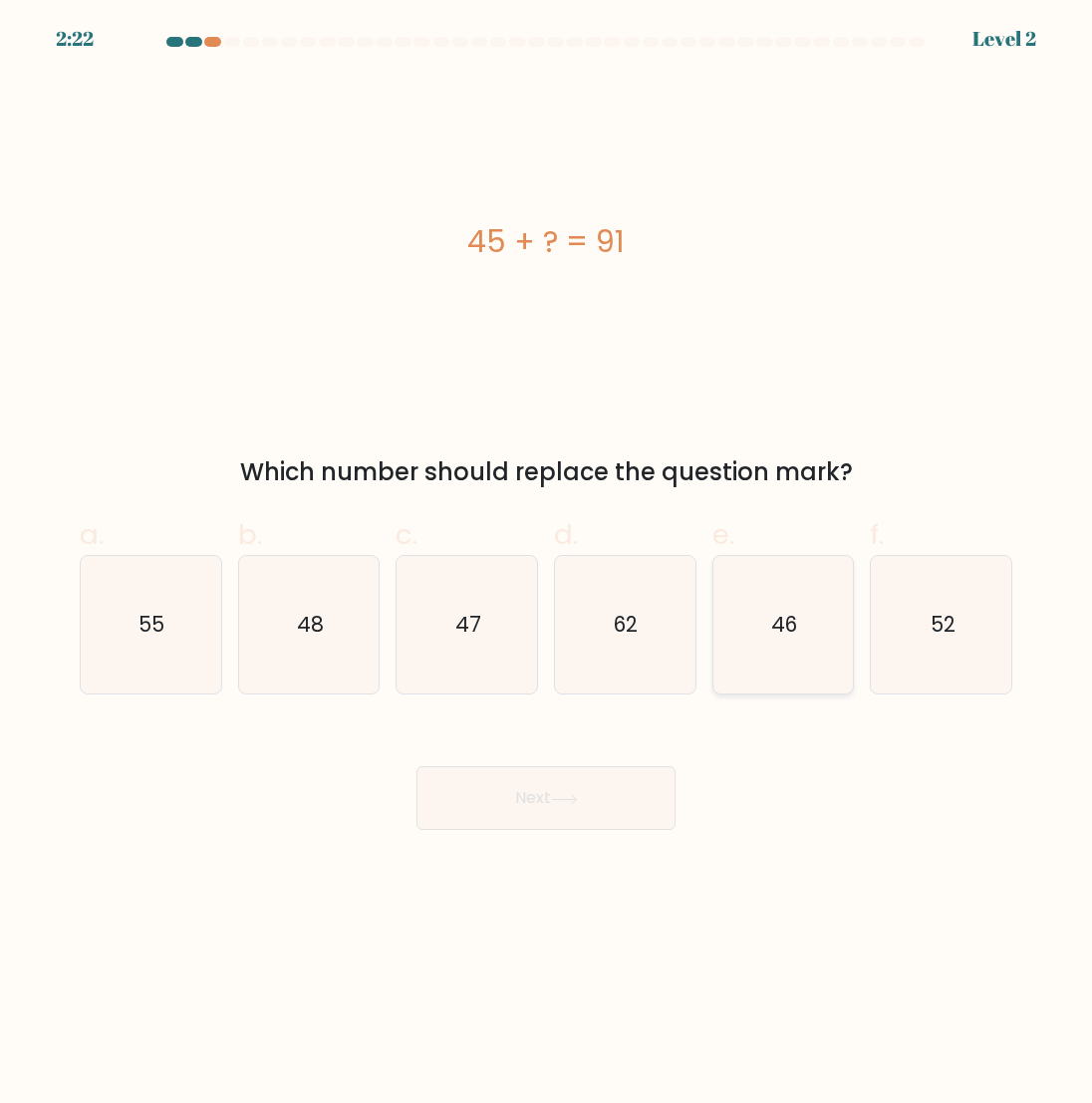 click on "46" 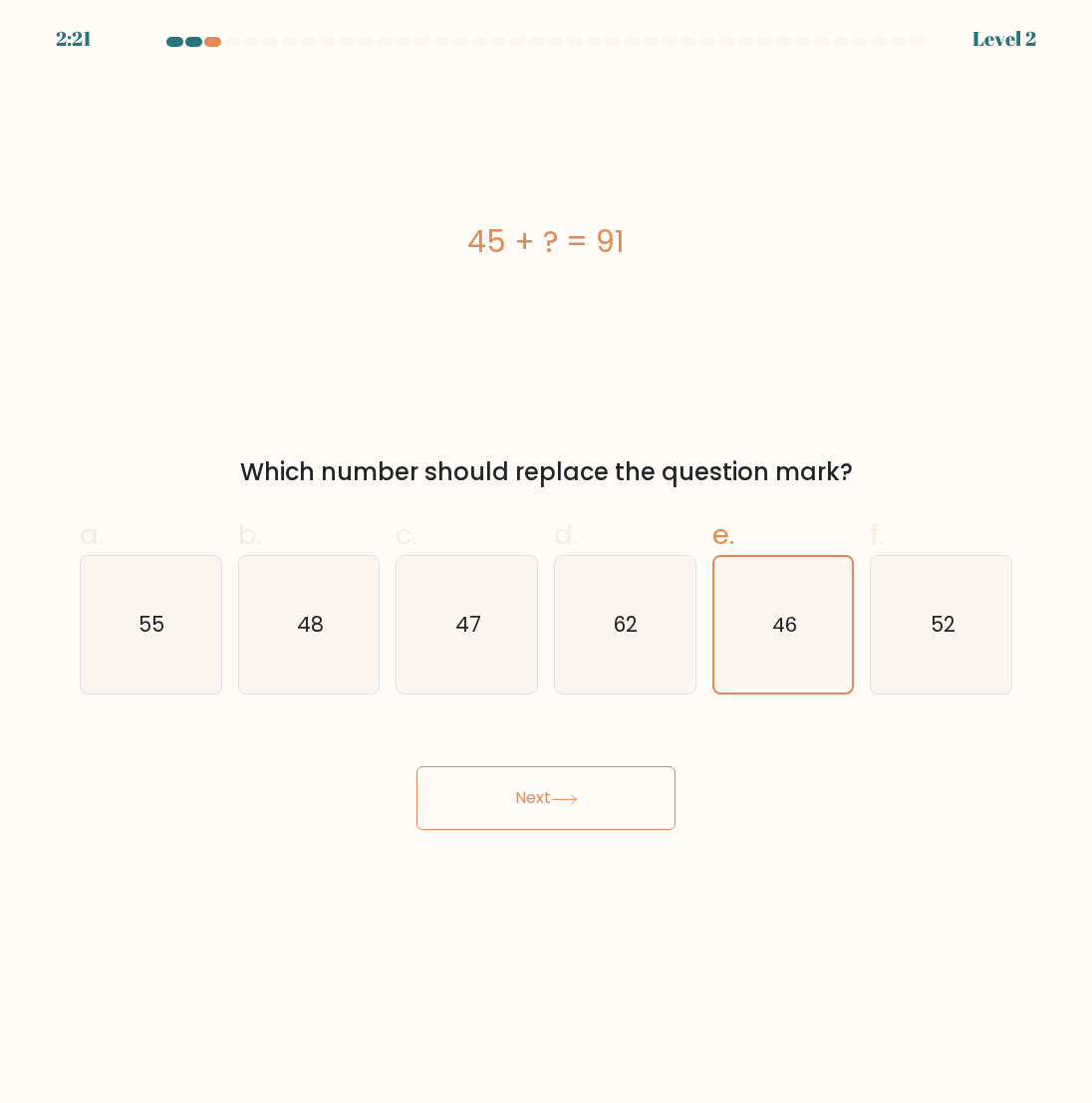 click on "Next" at bounding box center (546, 798) 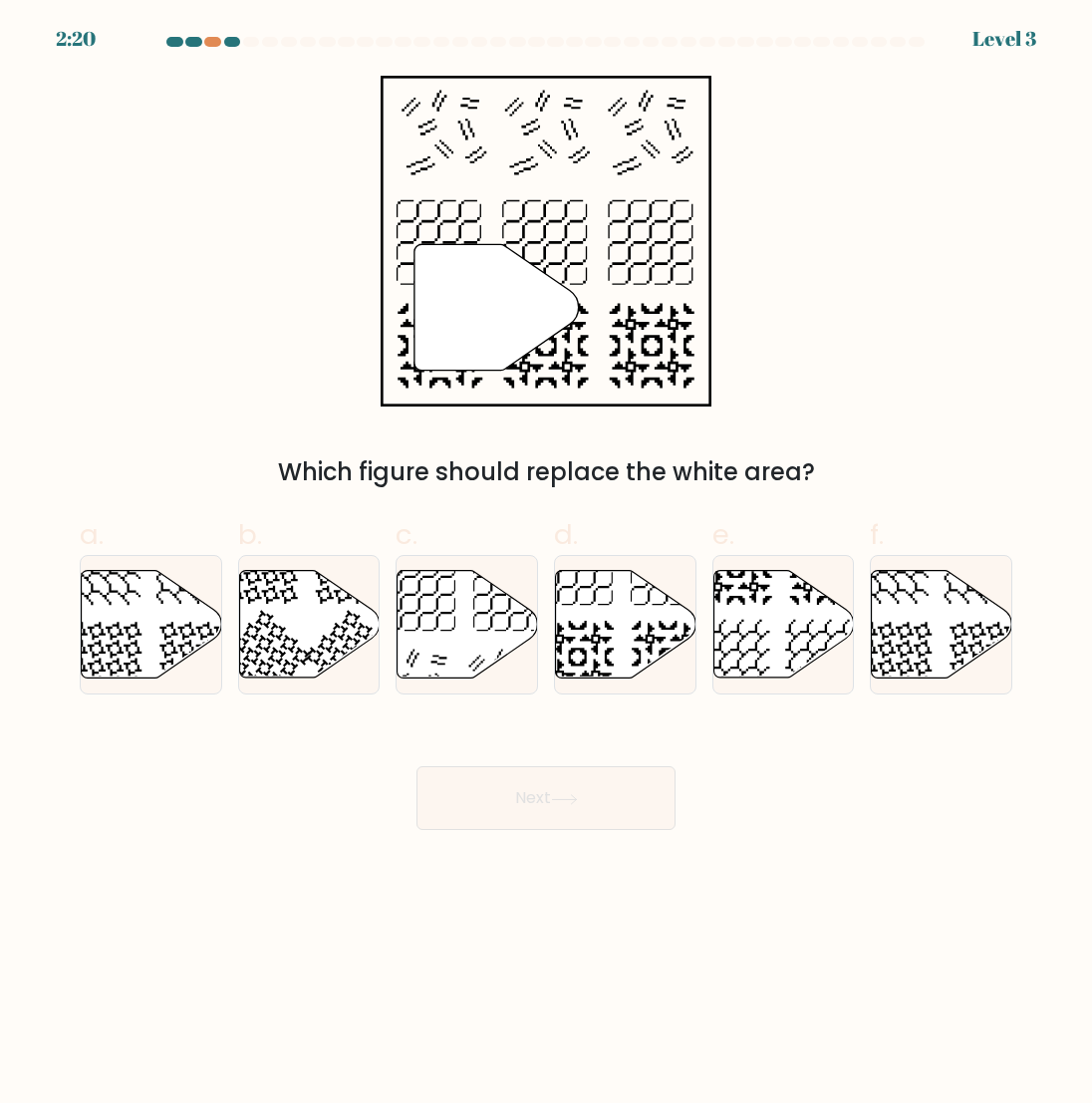 click on "Next" at bounding box center [546, 798] 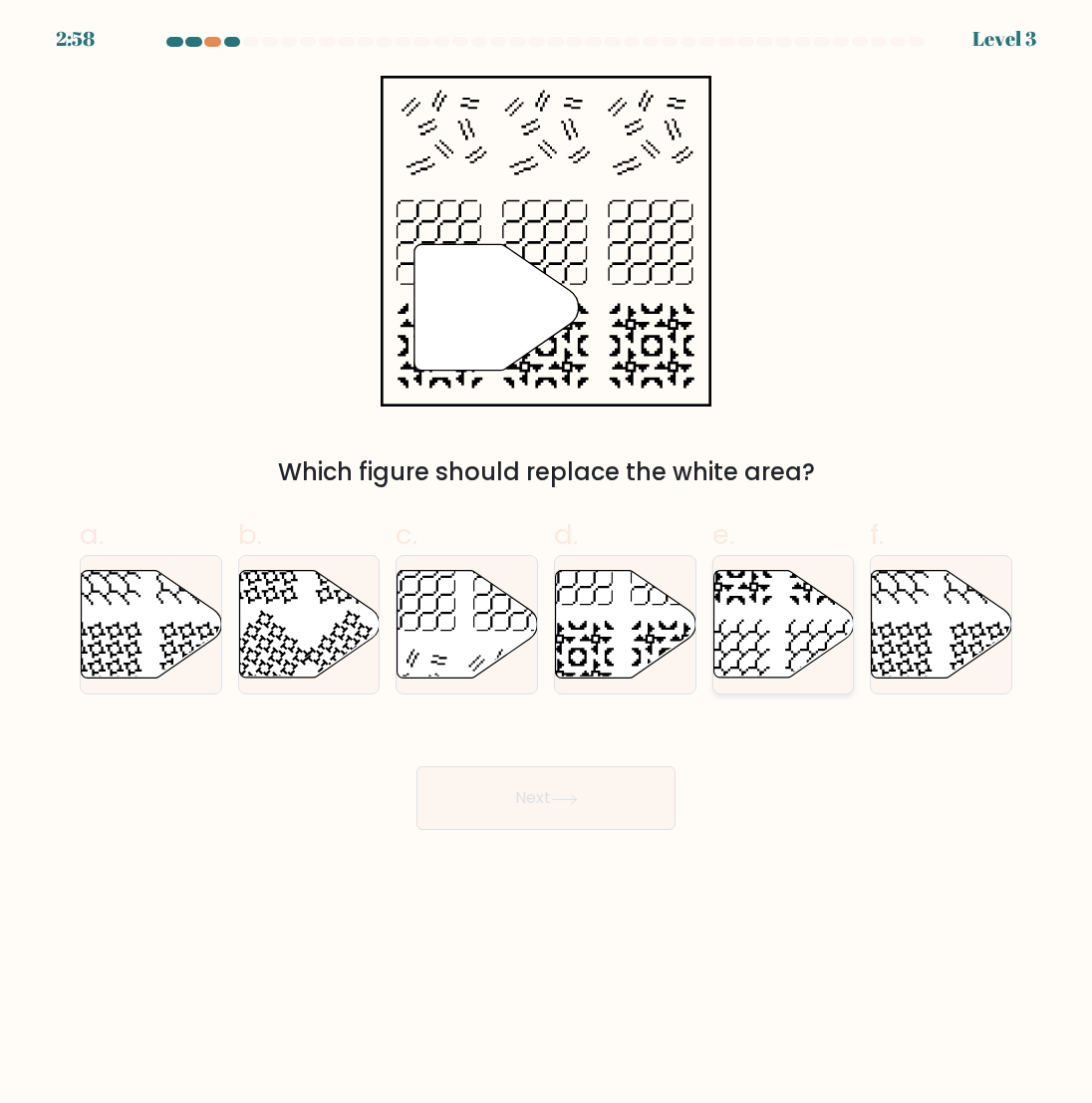 click 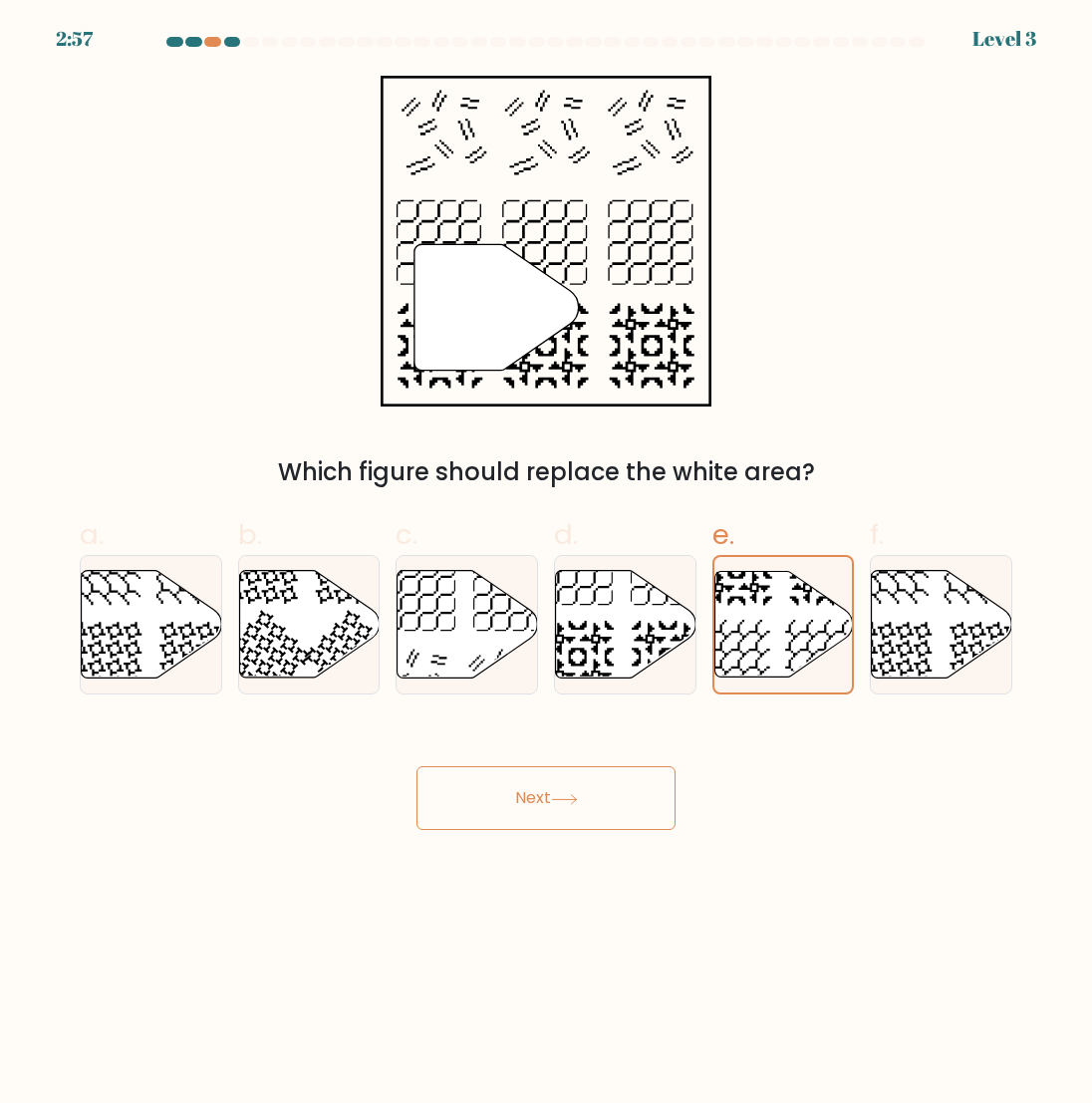 click on "Next" at bounding box center [546, 798] 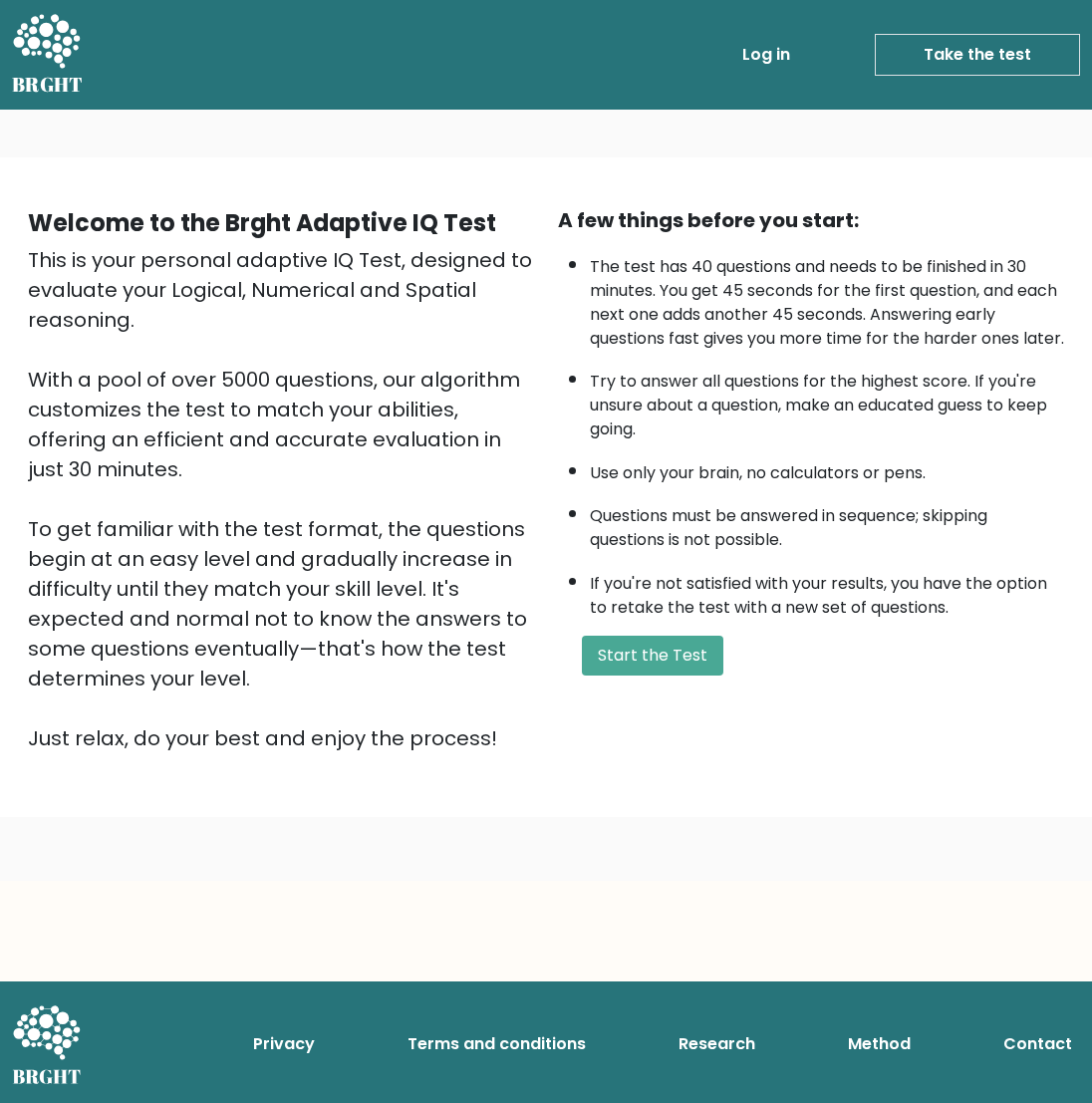 scroll, scrollTop: 0, scrollLeft: 0, axis: both 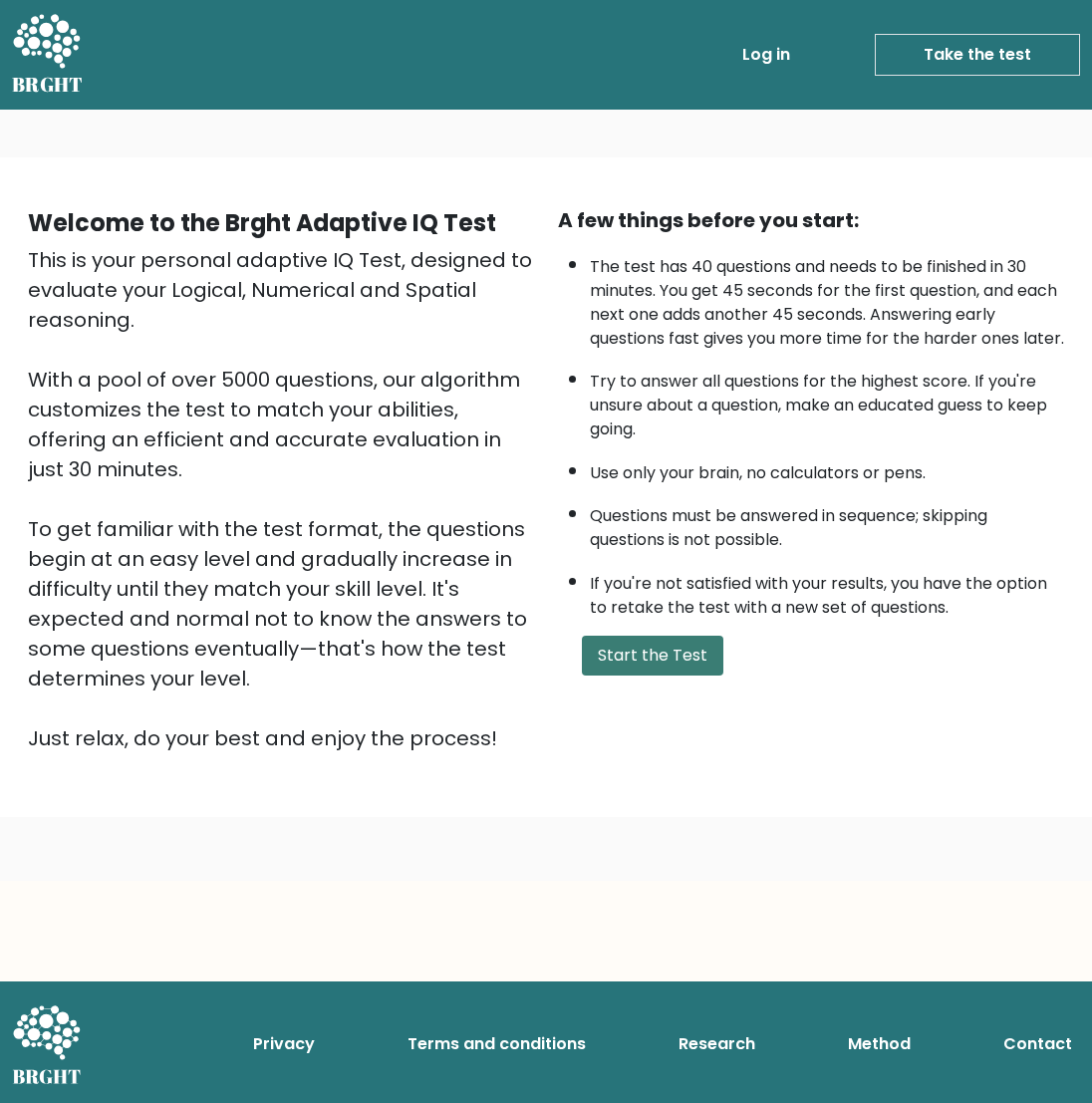 click on "Start the Test" at bounding box center (653, 656) 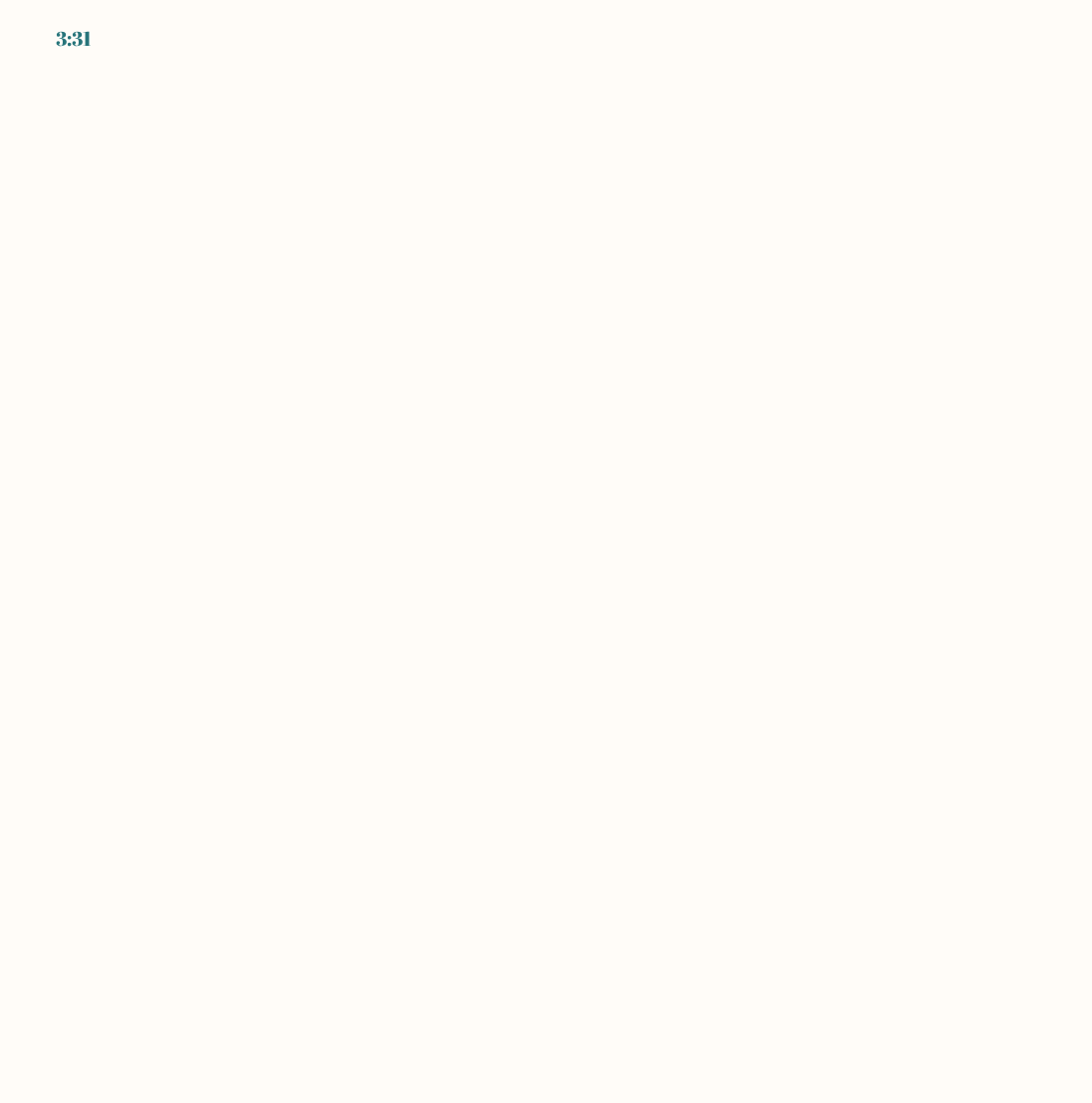 scroll, scrollTop: 0, scrollLeft: 0, axis: both 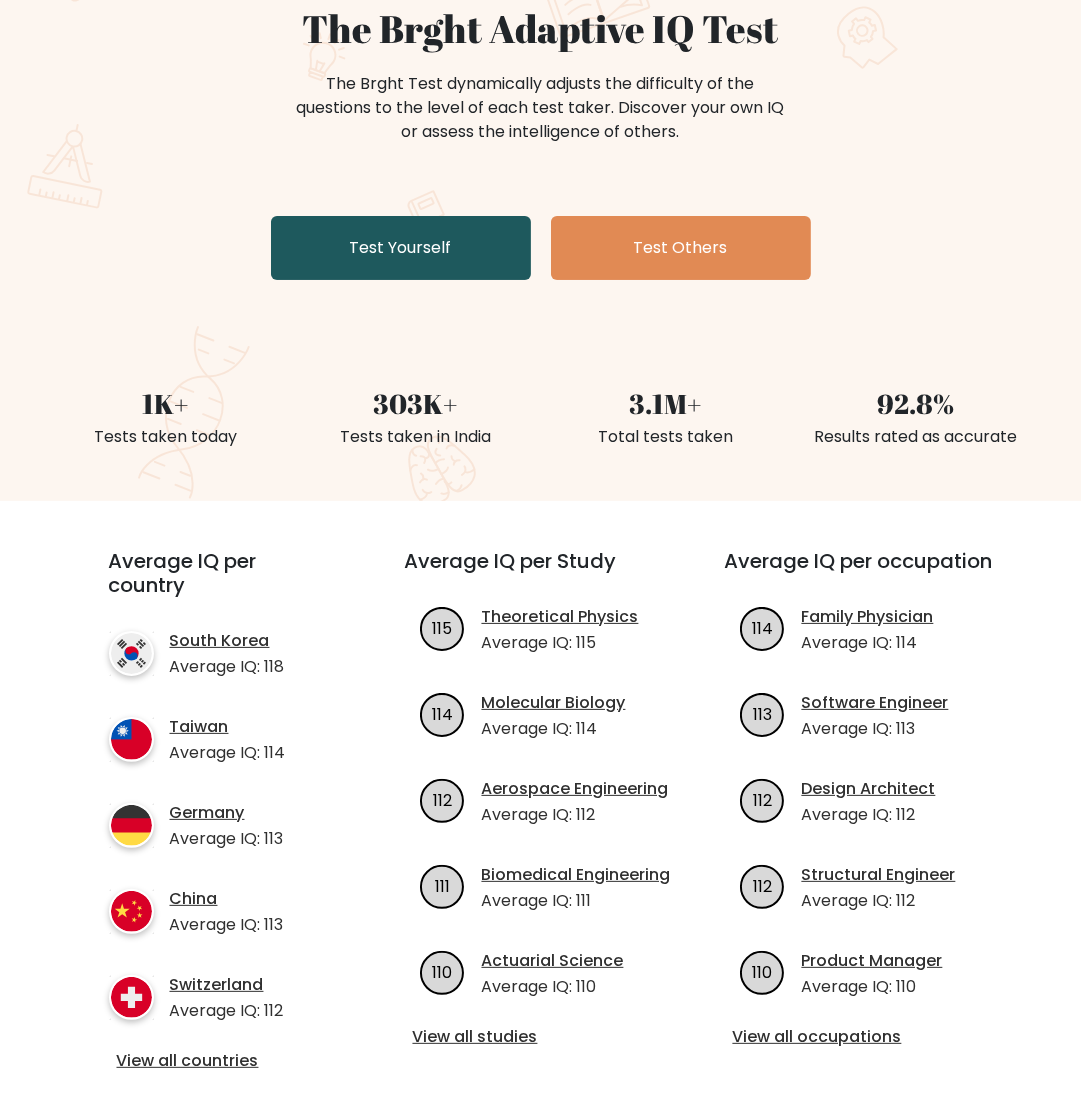click on "Test Yourself" at bounding box center (401, 248) 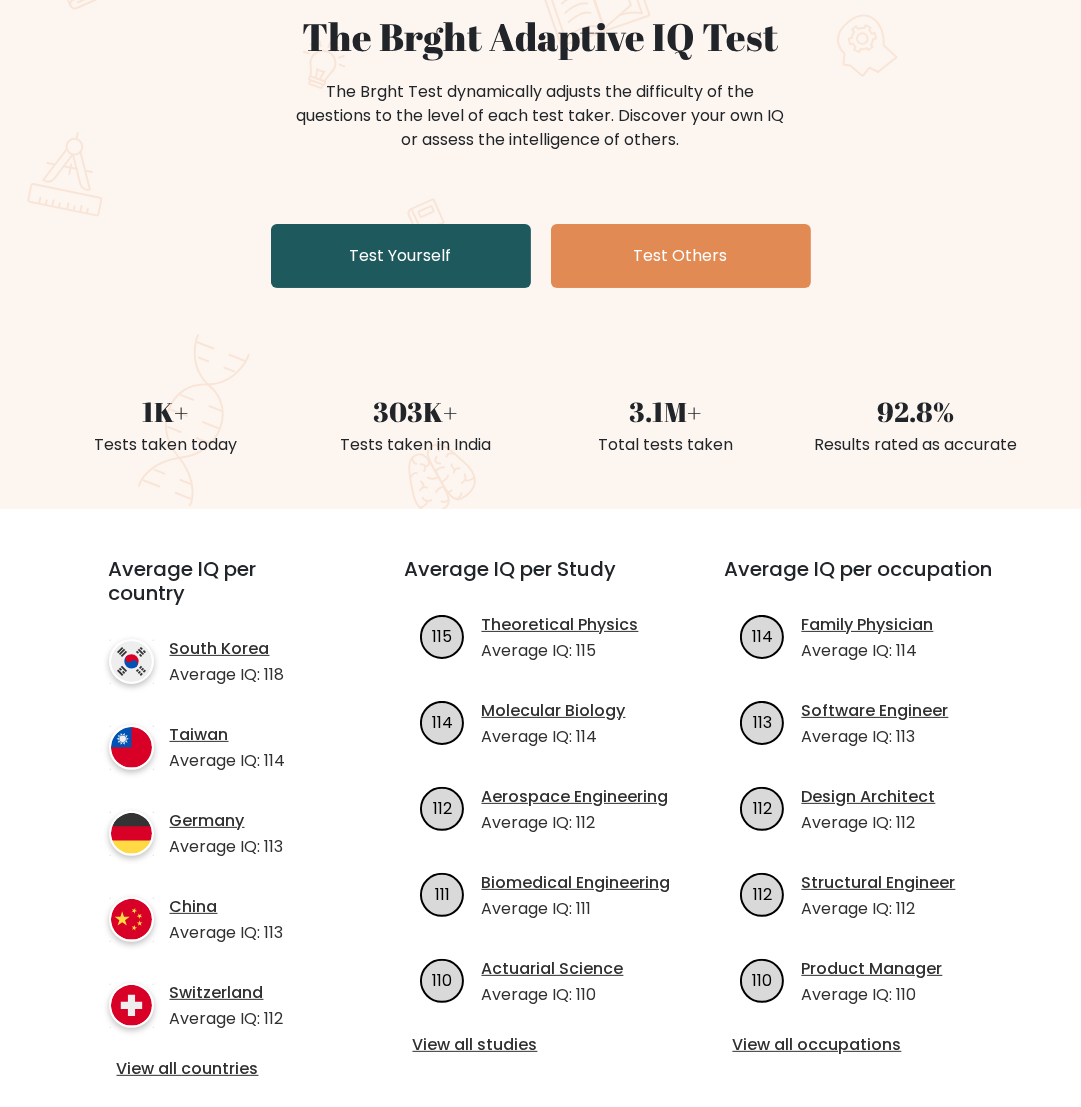 scroll, scrollTop: 0, scrollLeft: 0, axis: both 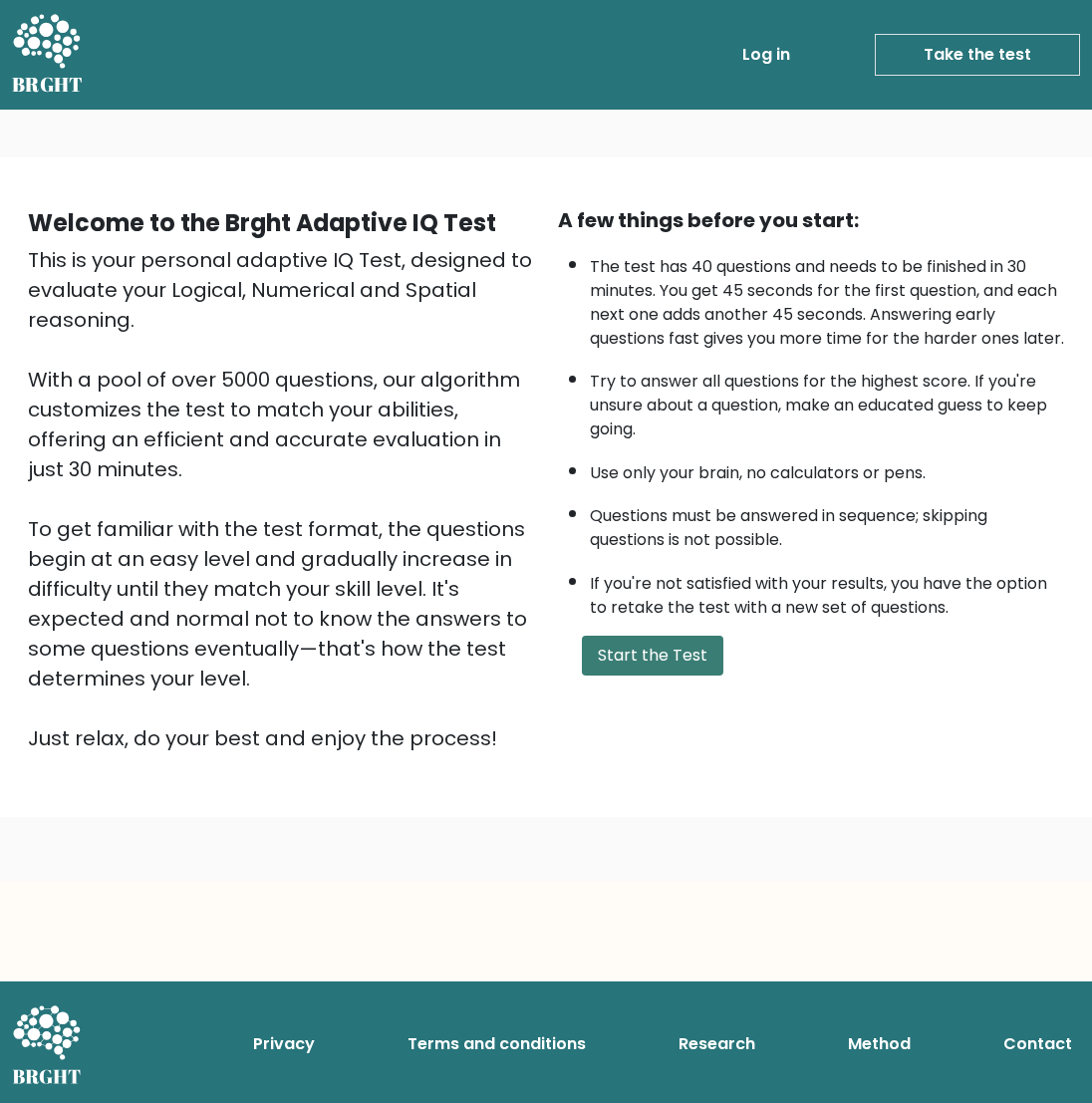 click on "Start the Test" at bounding box center (653, 656) 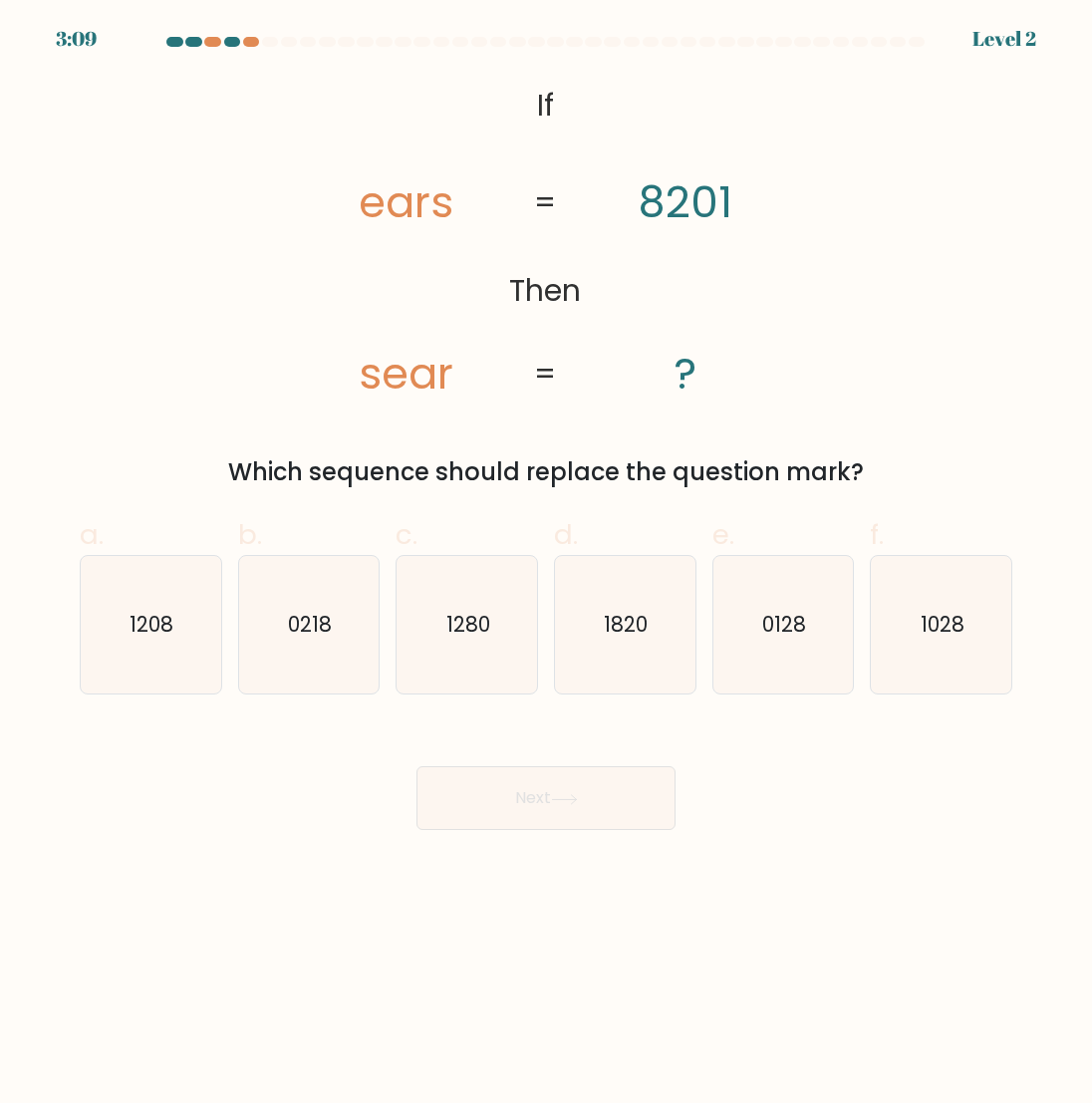 scroll, scrollTop: 0, scrollLeft: 0, axis: both 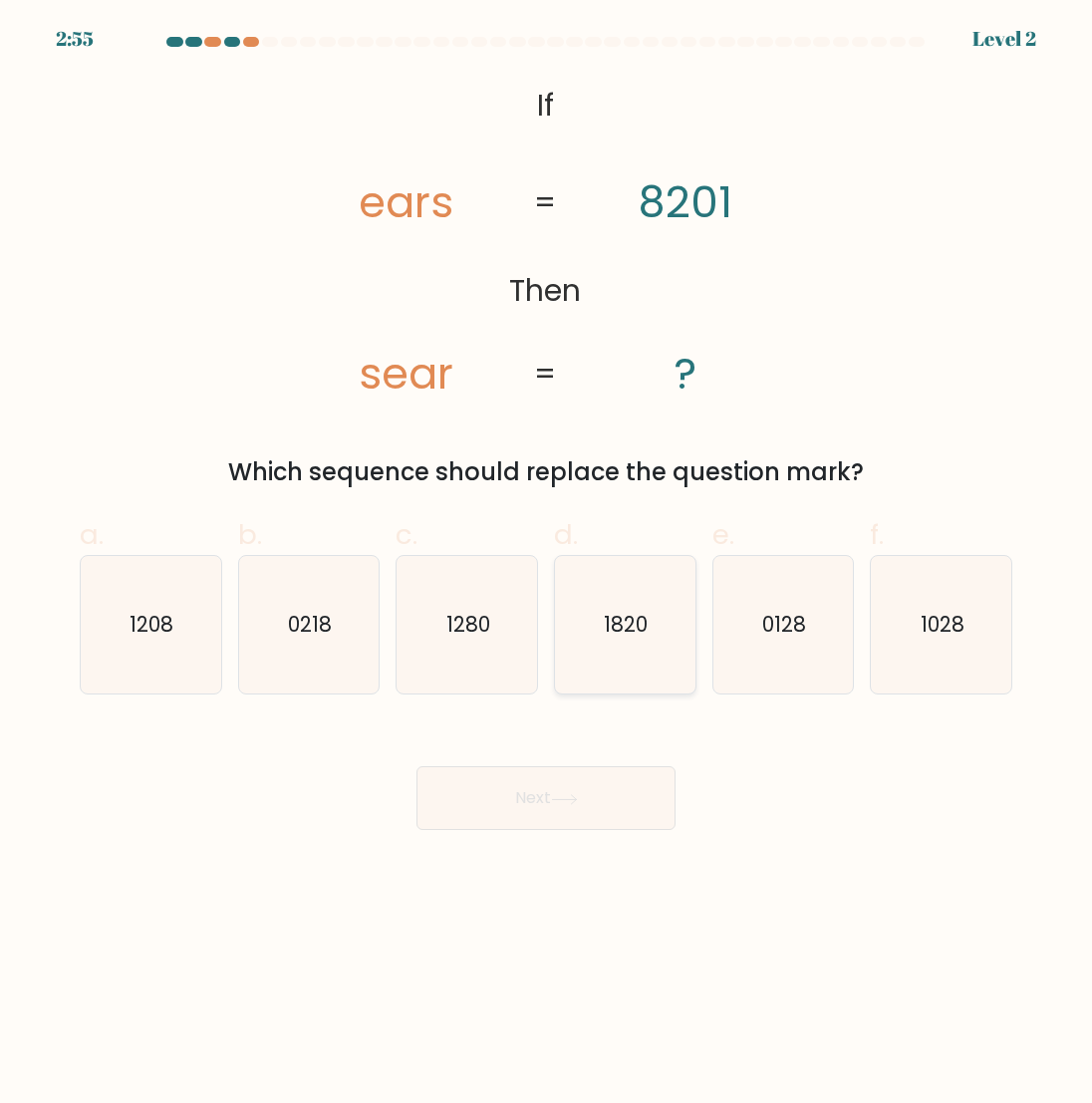 click on "1820" 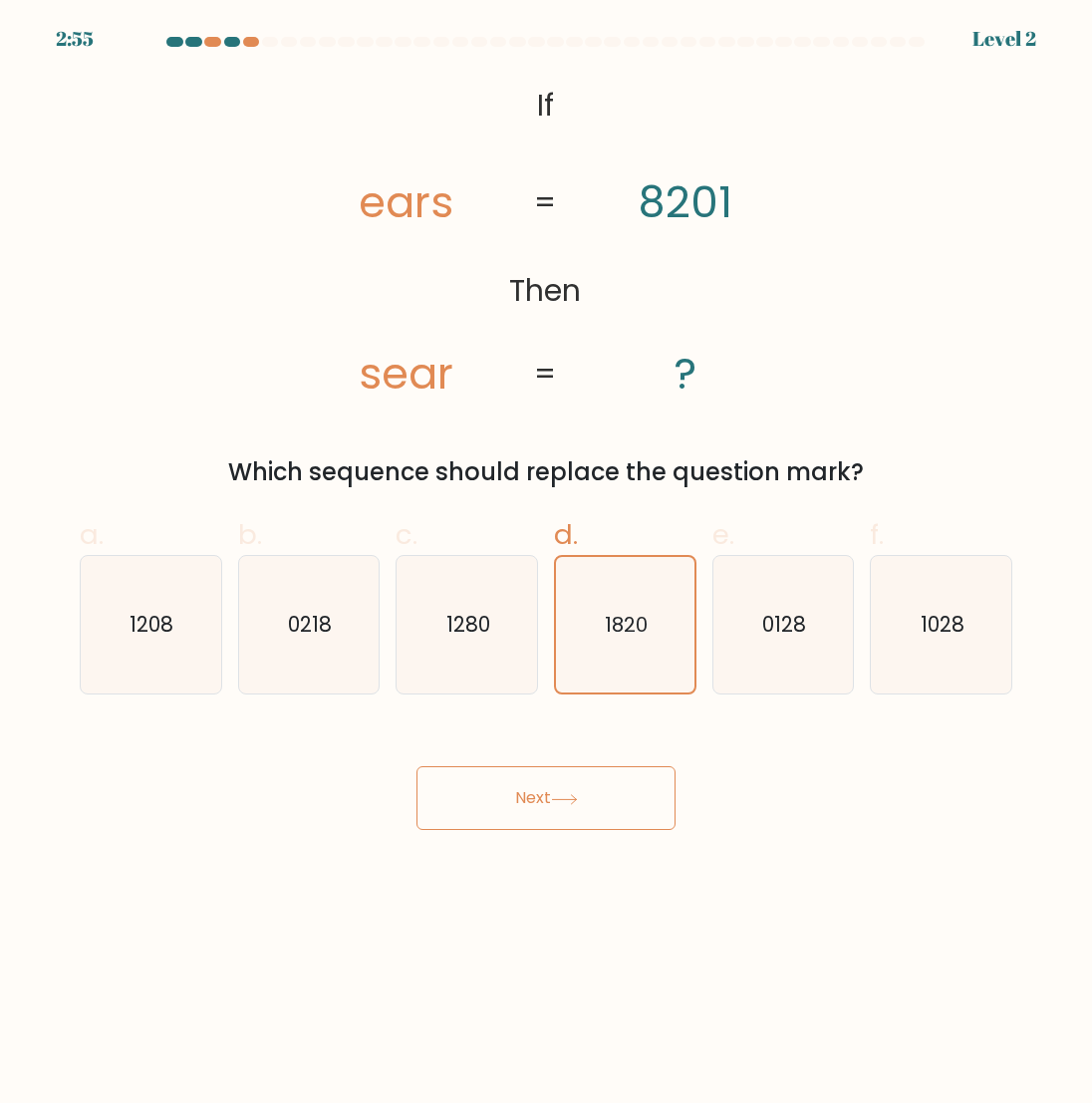 click on "Next" at bounding box center (546, 798) 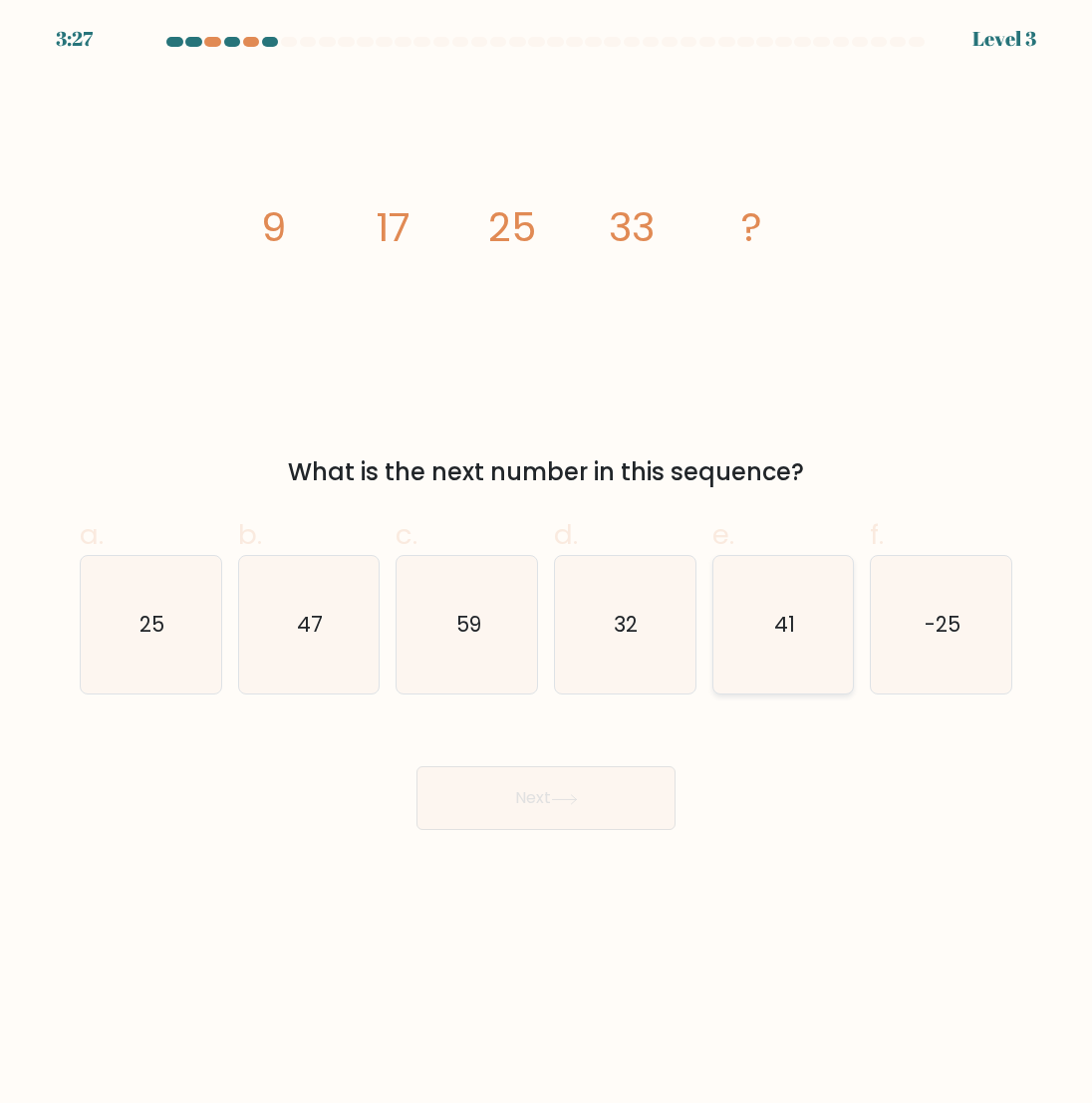 click on "41" 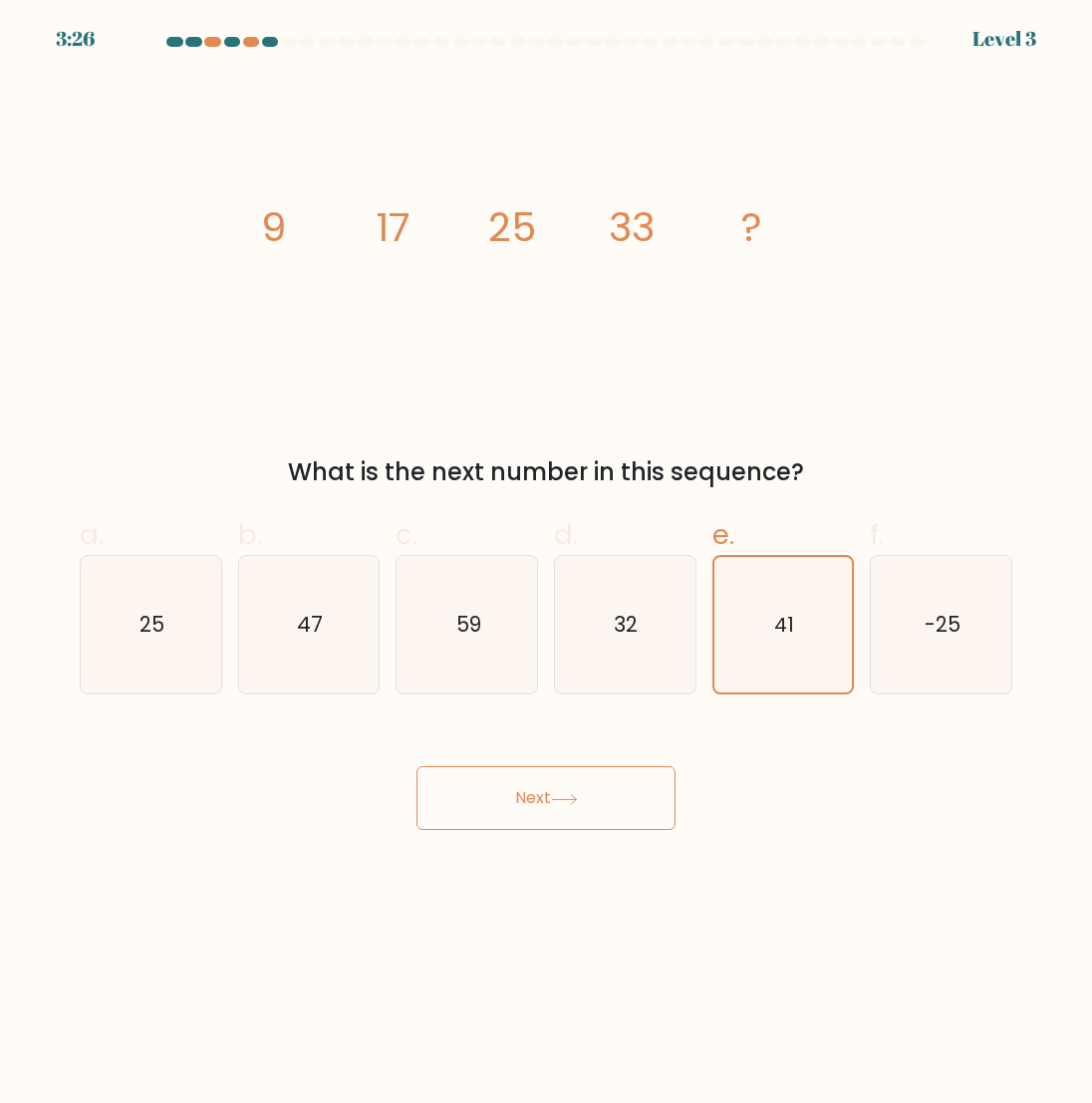 click on "Next" at bounding box center [546, 798] 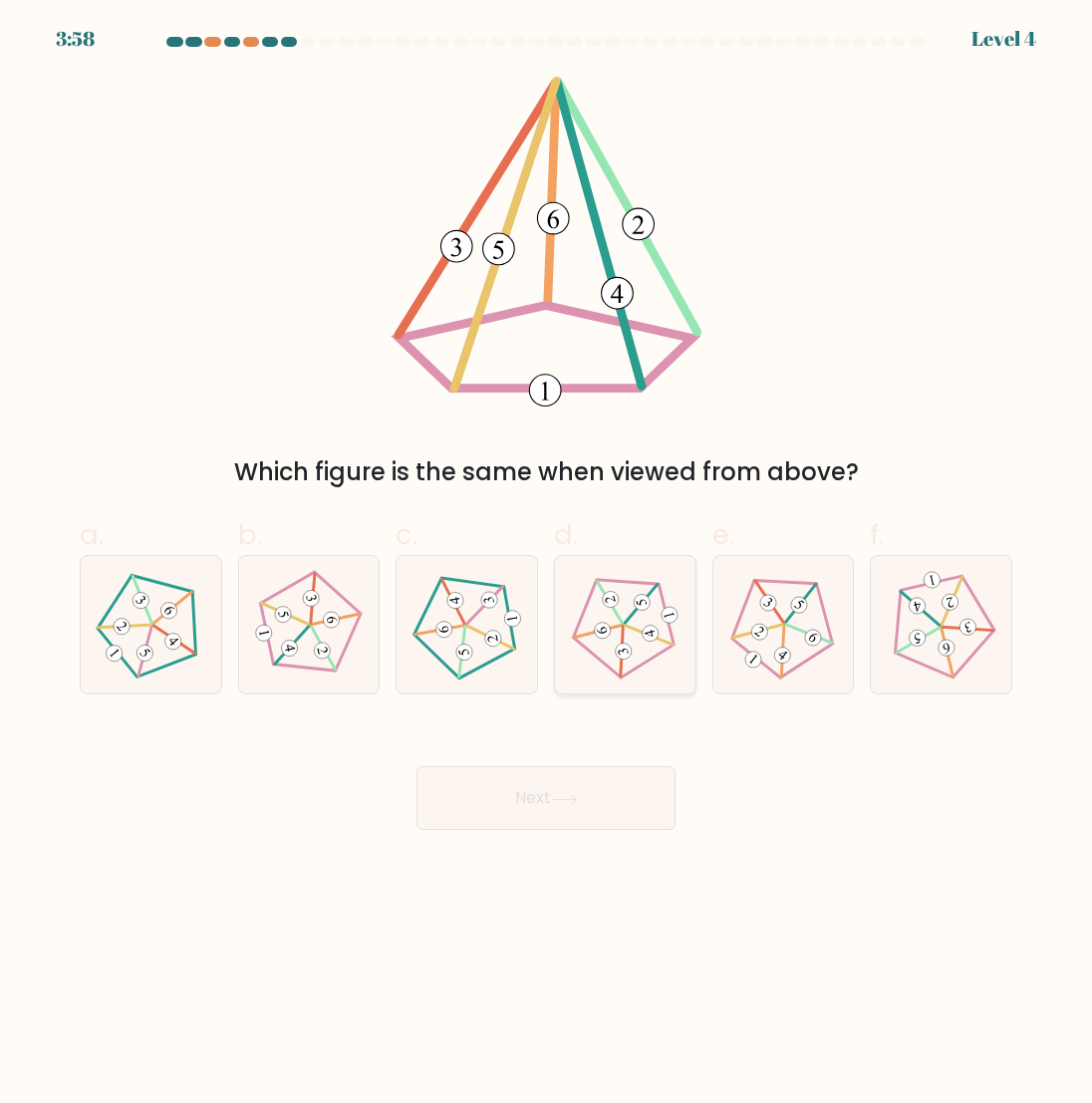click 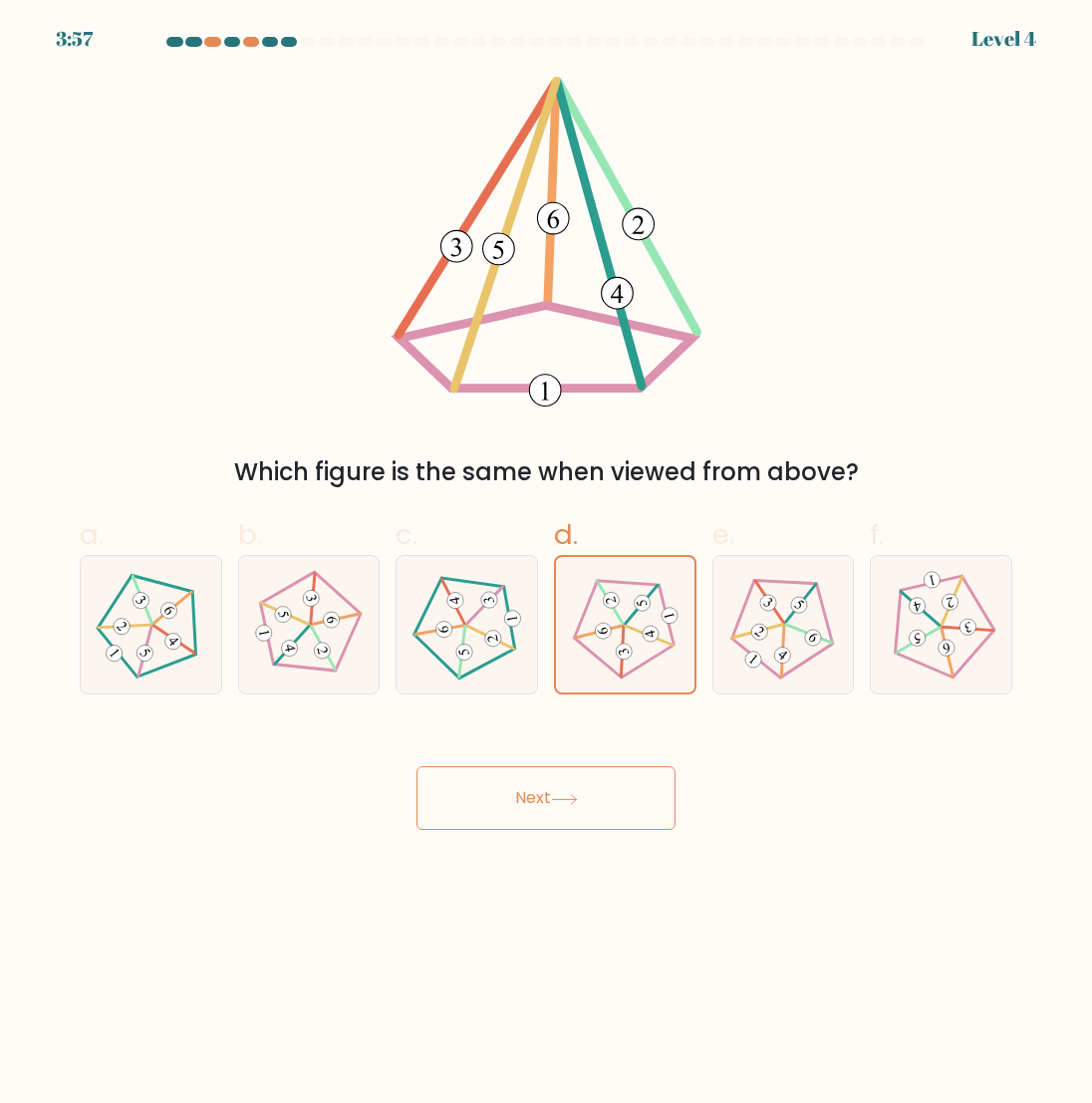 click on "Next" at bounding box center [546, 798] 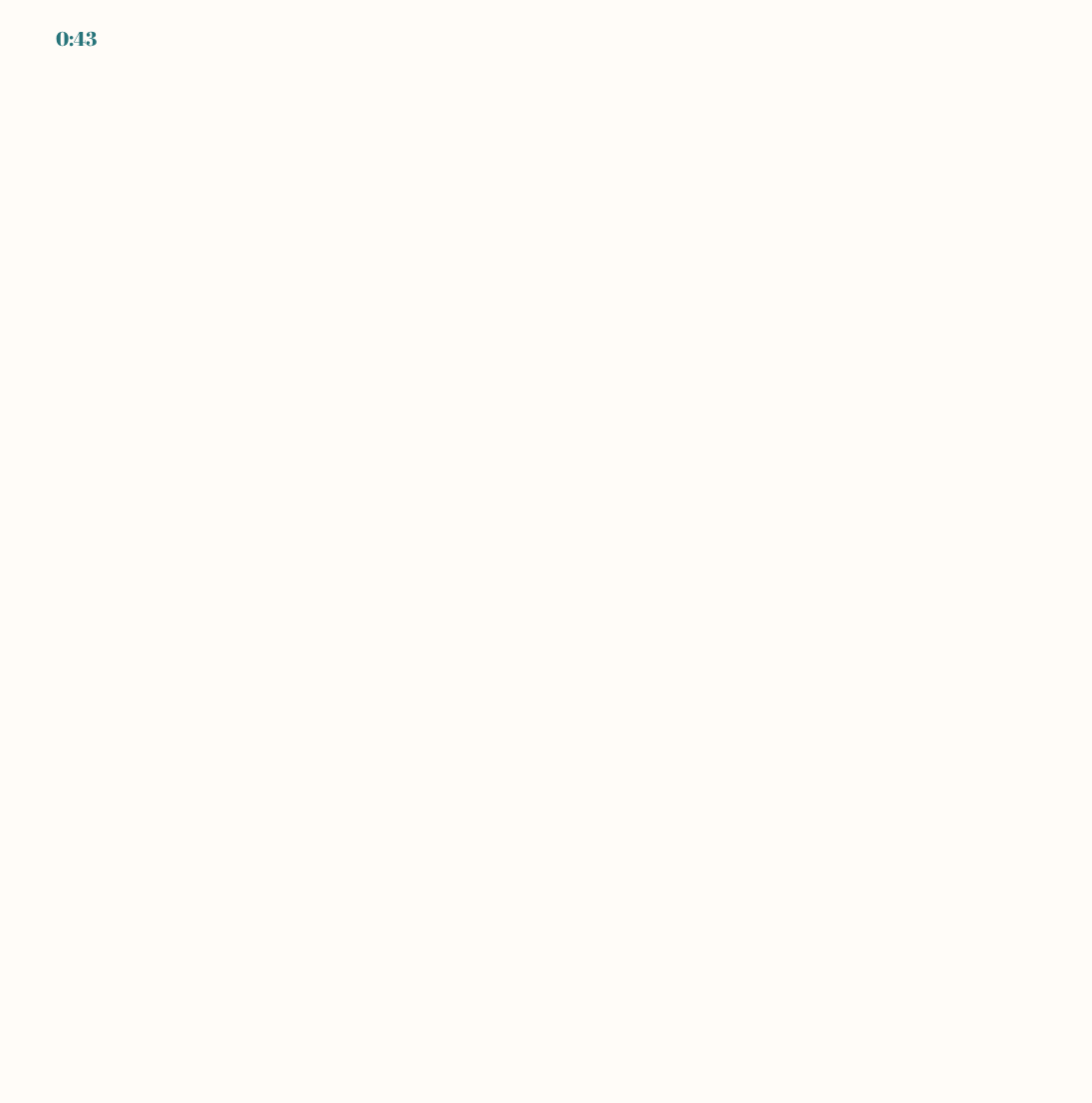 scroll, scrollTop: 0, scrollLeft: 0, axis: both 